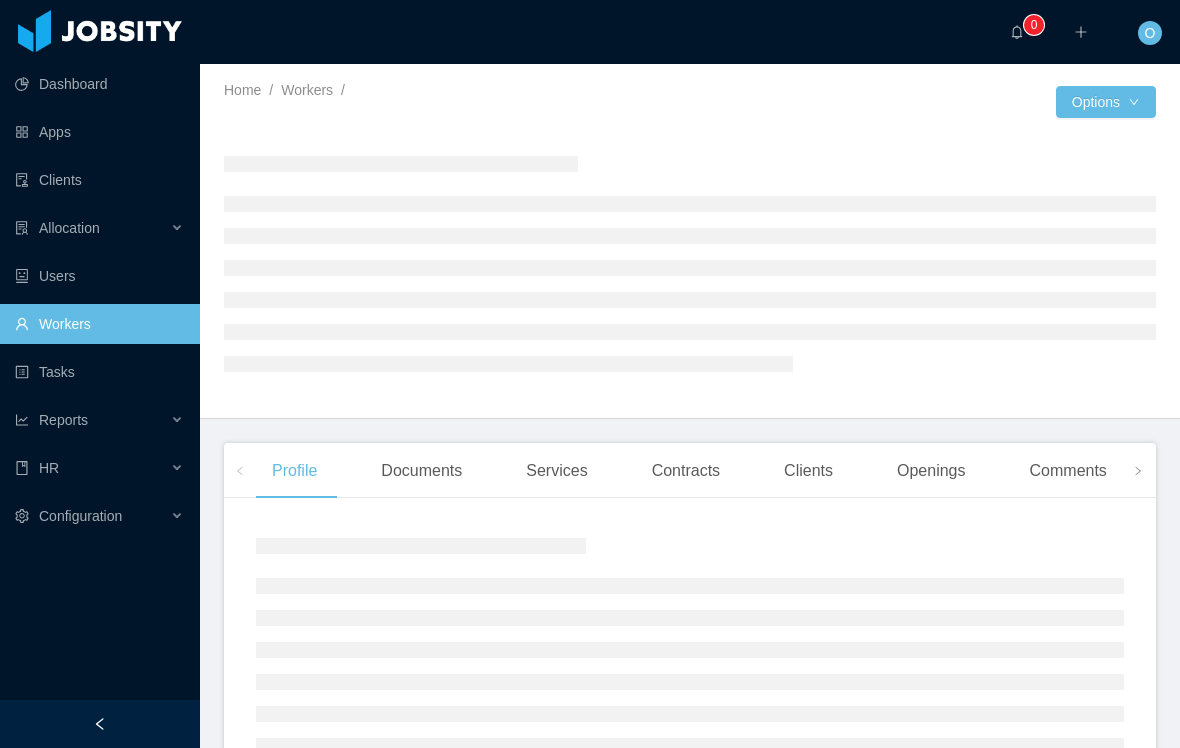 scroll, scrollTop: 0, scrollLeft: 0, axis: both 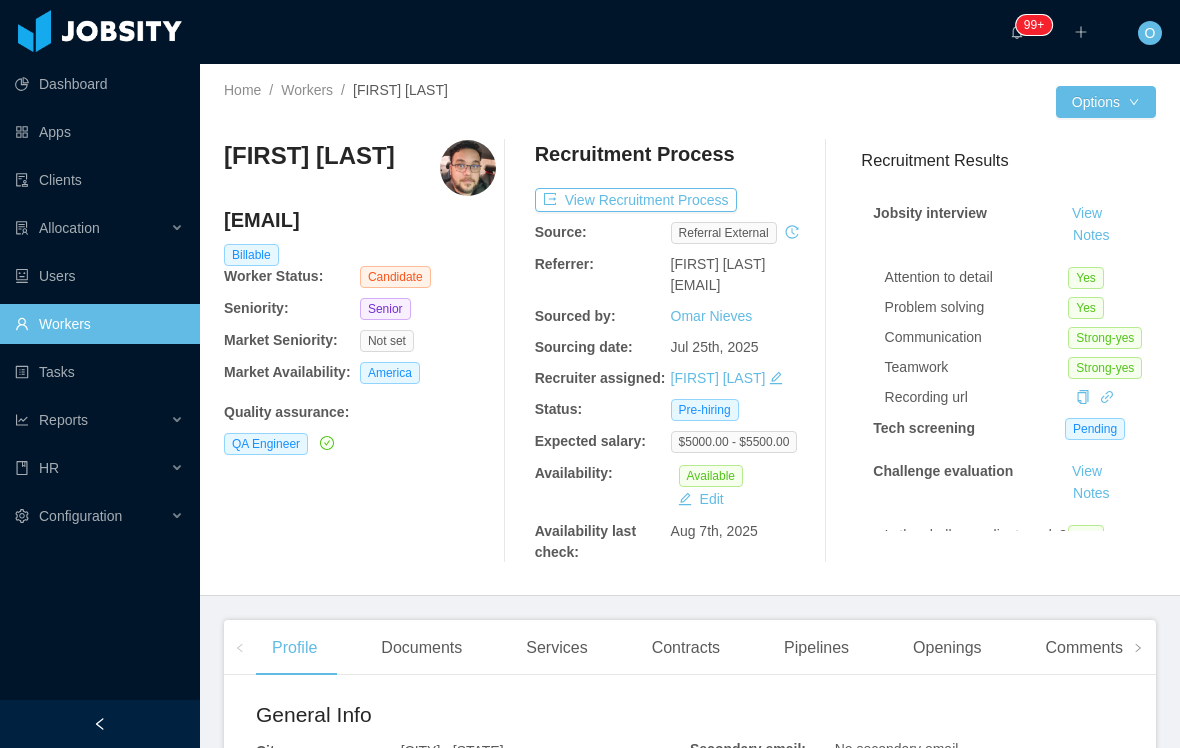 click on "Notes" at bounding box center [1091, 236] 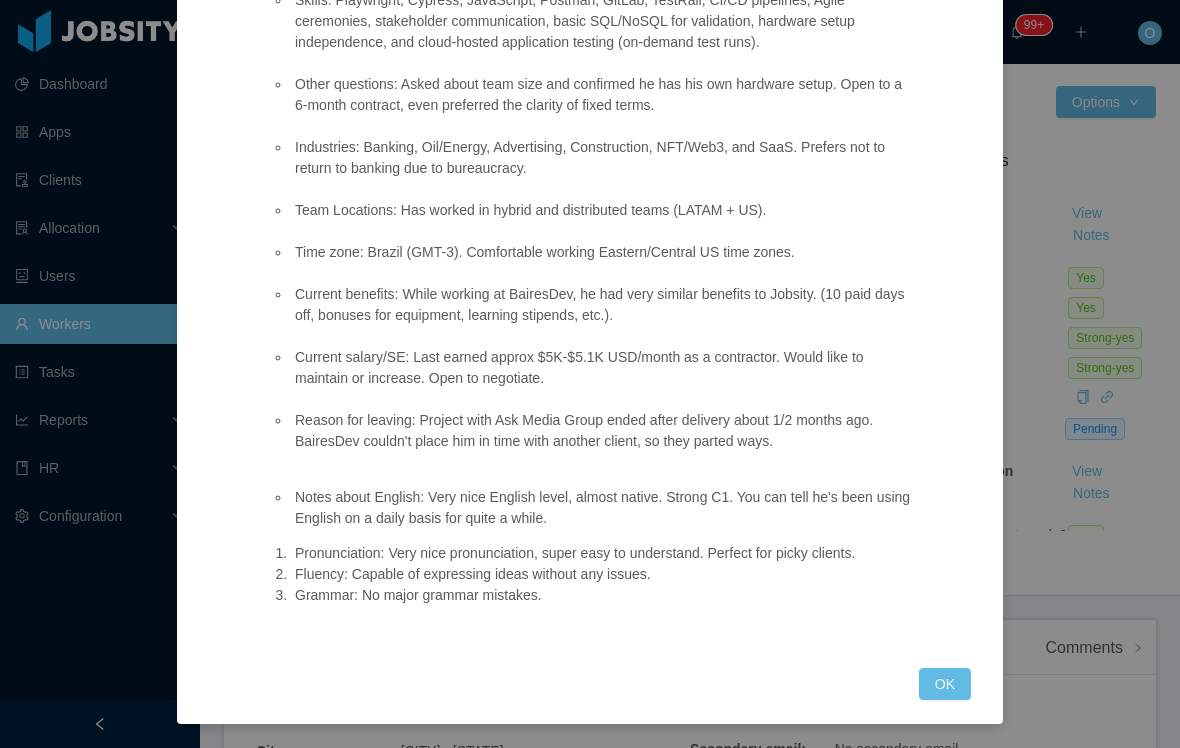 scroll, scrollTop: 805, scrollLeft: 0, axis: vertical 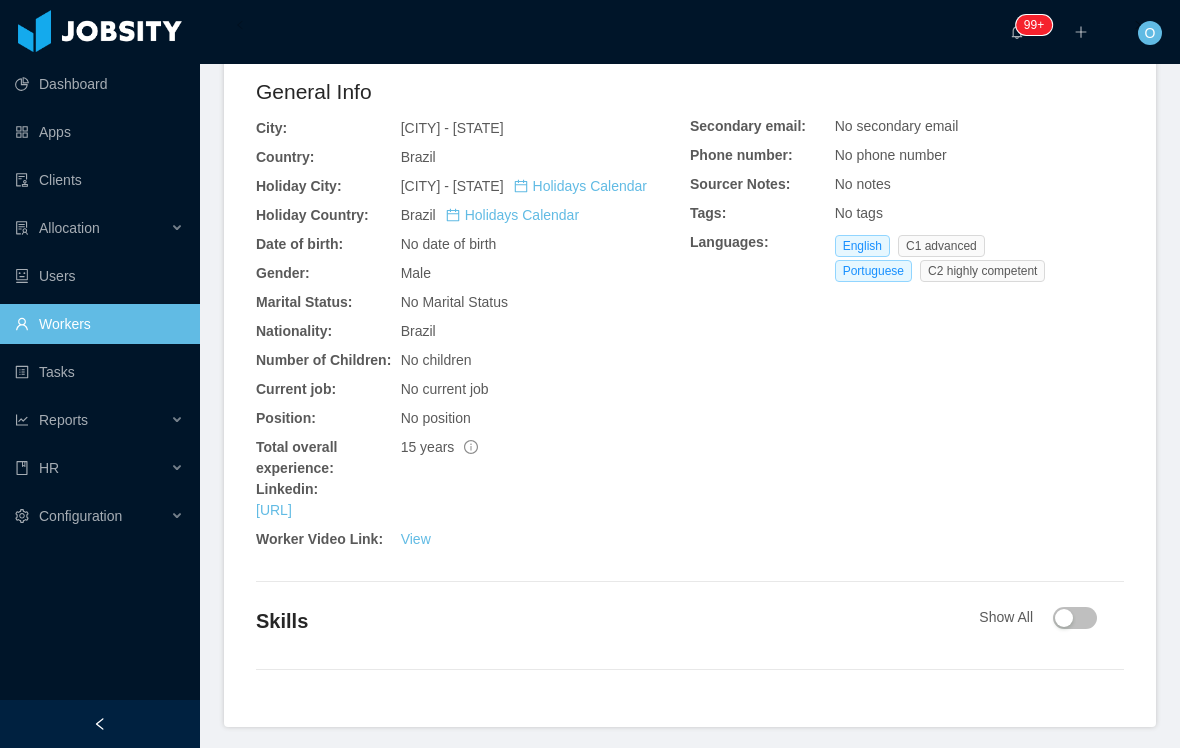 click on "https://www.linkedin.com/in/daniel-kovacz-7b1a16b5" at bounding box center (274, 510) 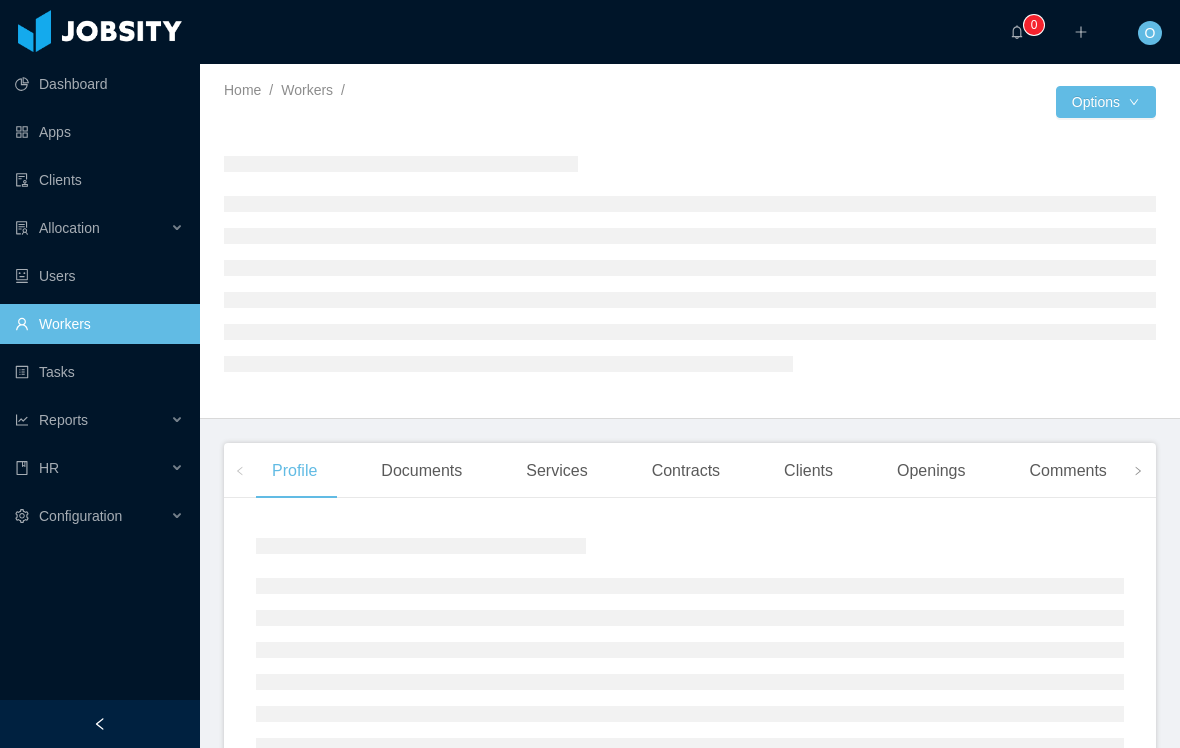 scroll, scrollTop: 0, scrollLeft: 0, axis: both 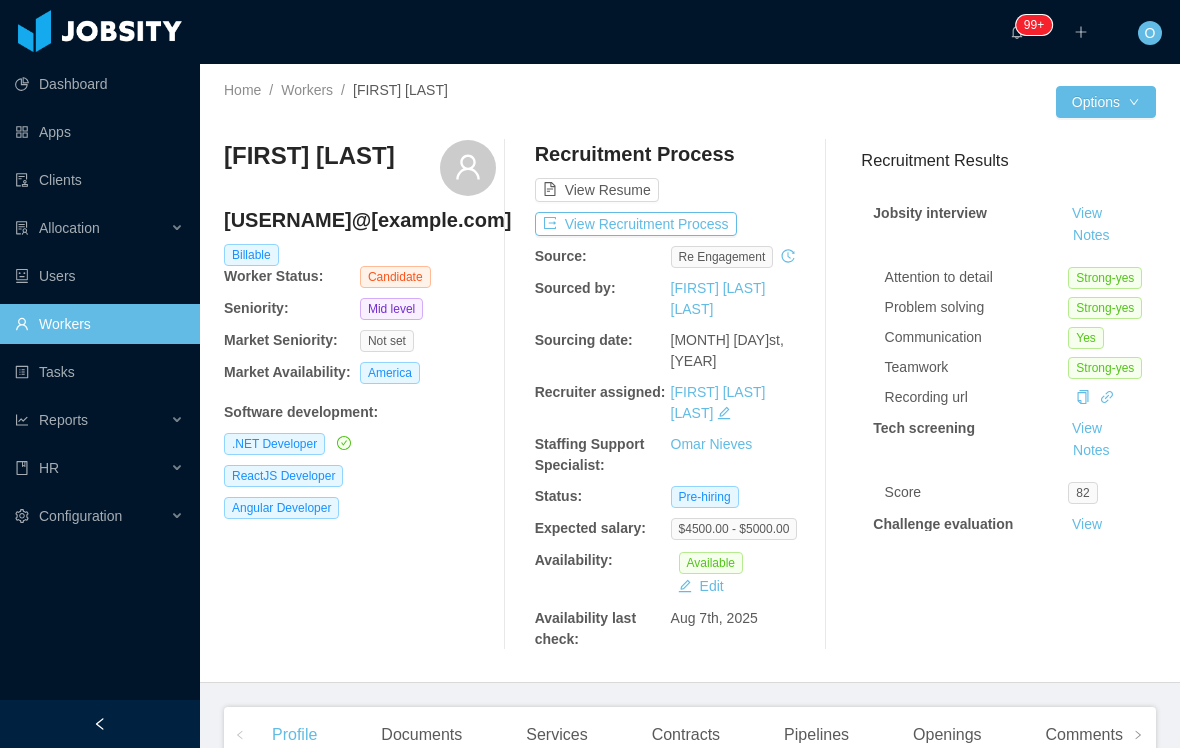 click on "Notes" at bounding box center [1091, 236] 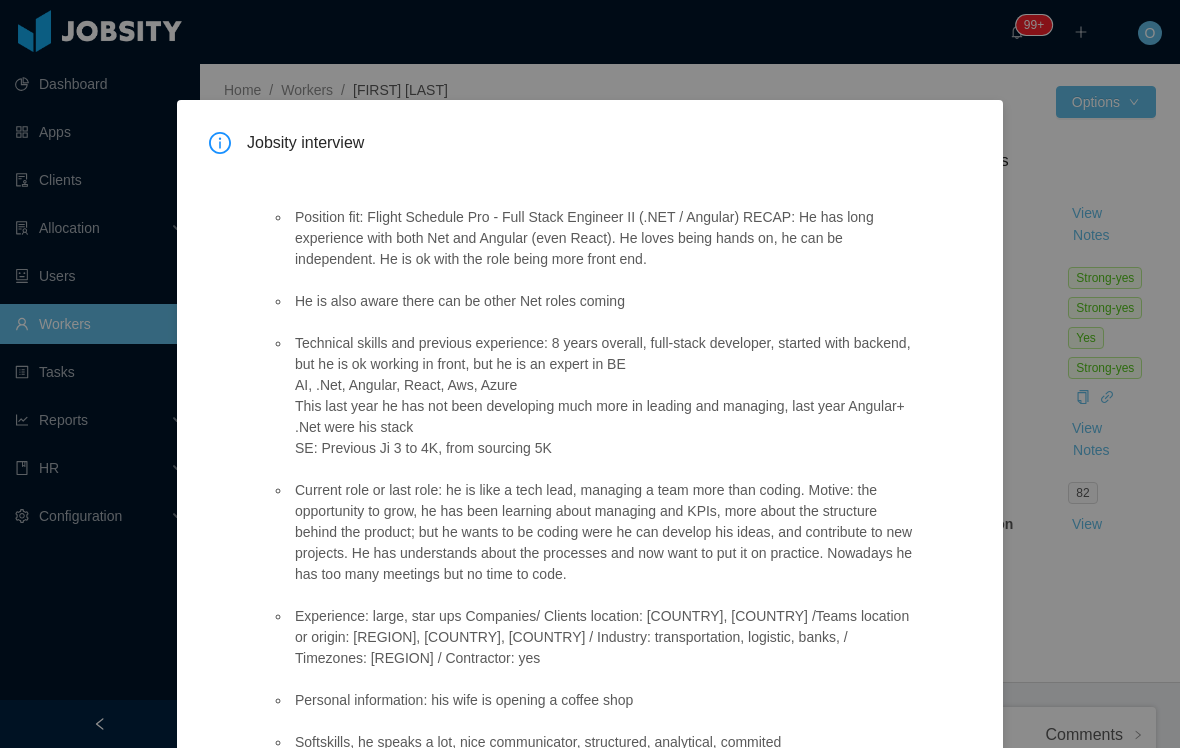 scroll, scrollTop: 0, scrollLeft: 0, axis: both 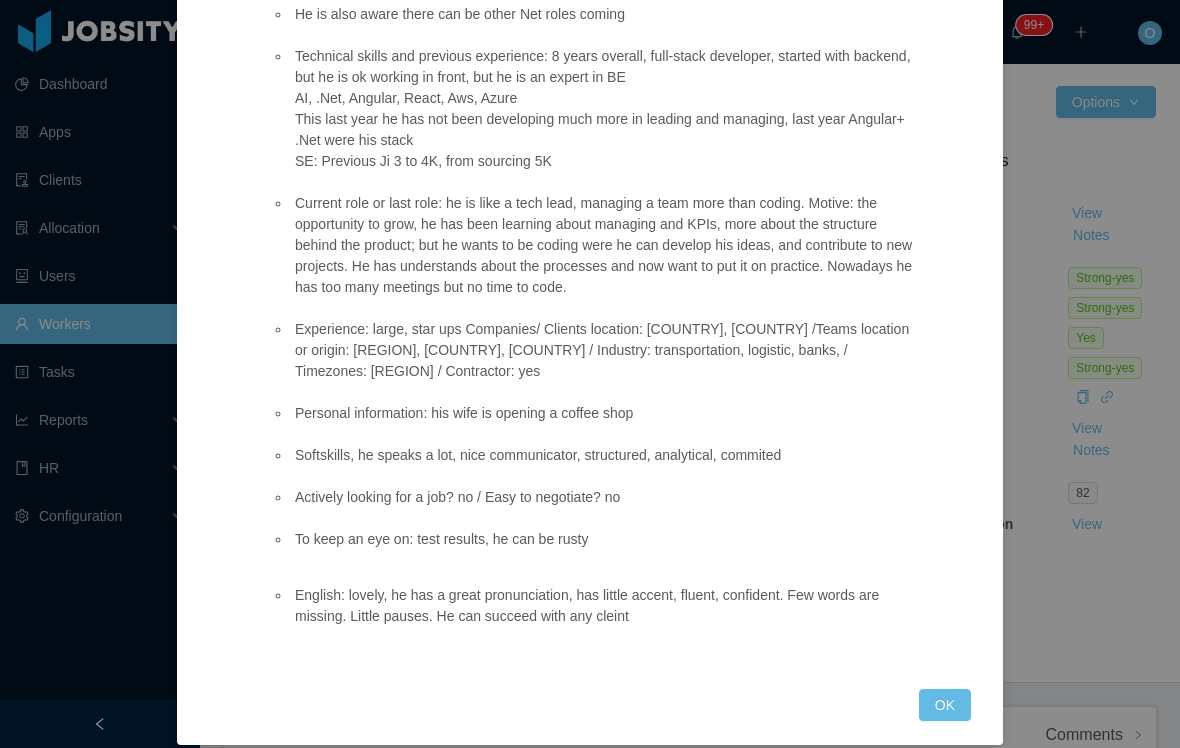 click on "OK" at bounding box center [945, 705] 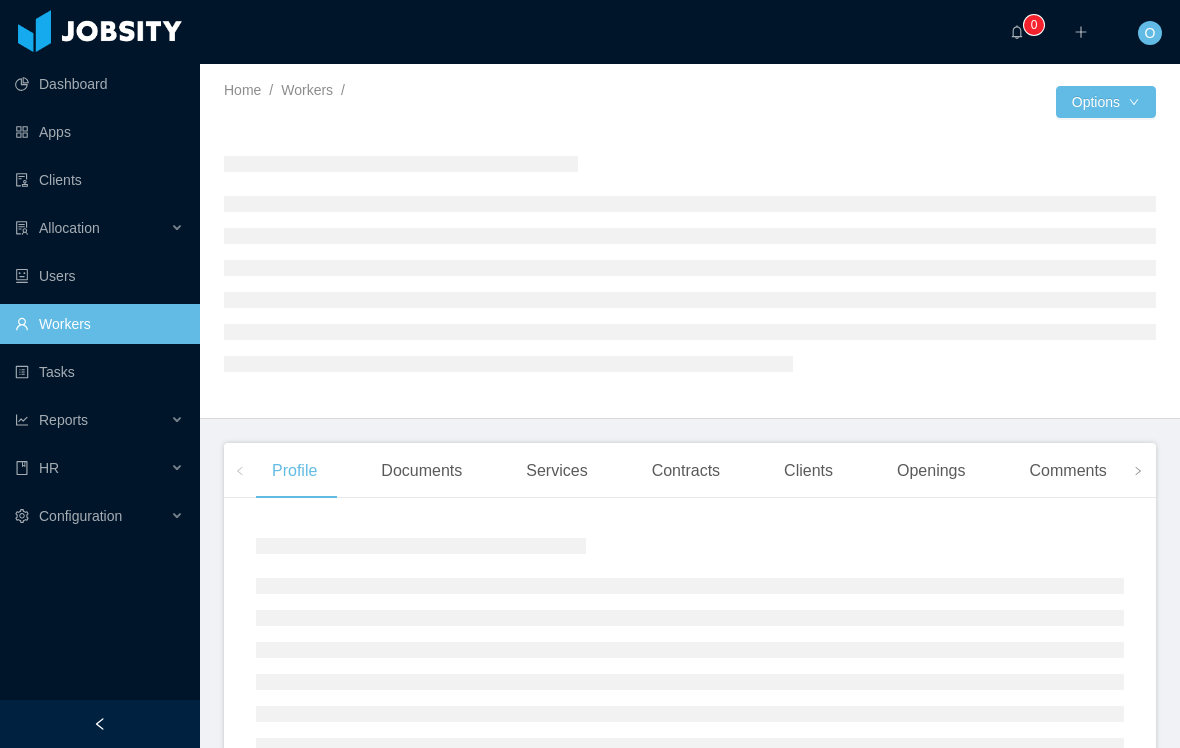 scroll, scrollTop: 0, scrollLeft: 0, axis: both 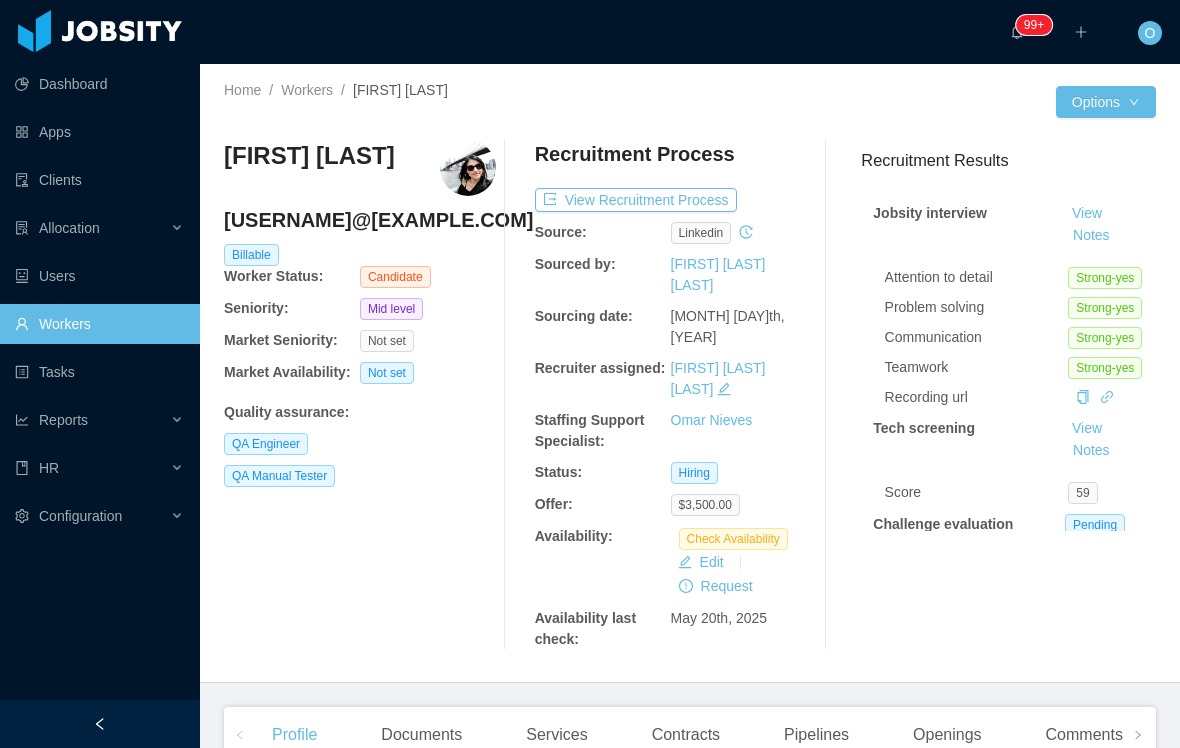click on "andreasbalestra@hotmail.com" at bounding box center (360, 220) 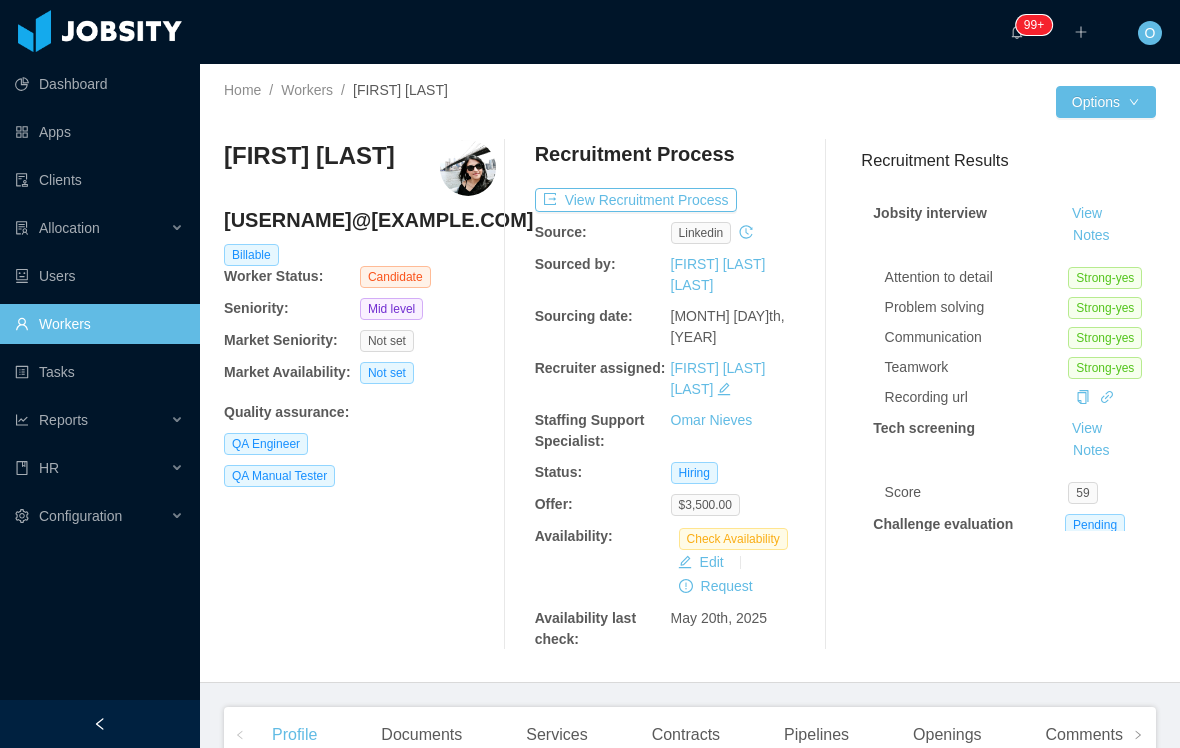 click on "andreasbalestra@hotmail.com" at bounding box center (360, 220) 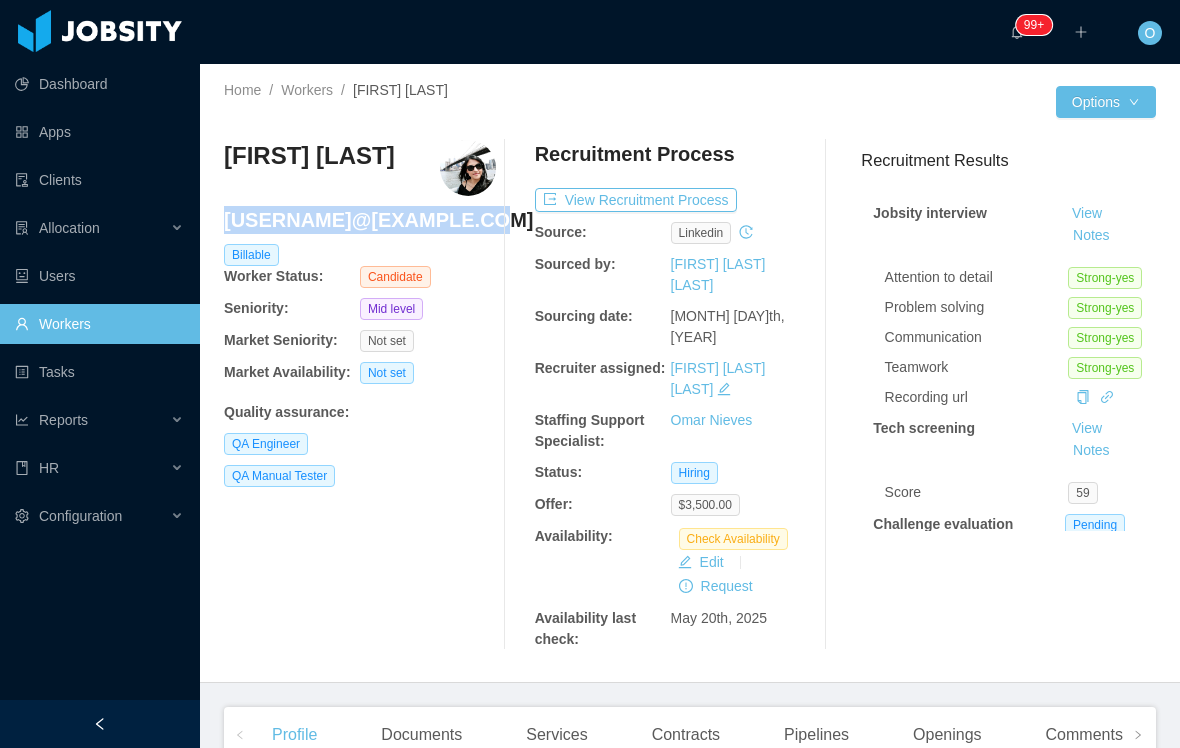 copy on "andreasbalestra@hotmai" 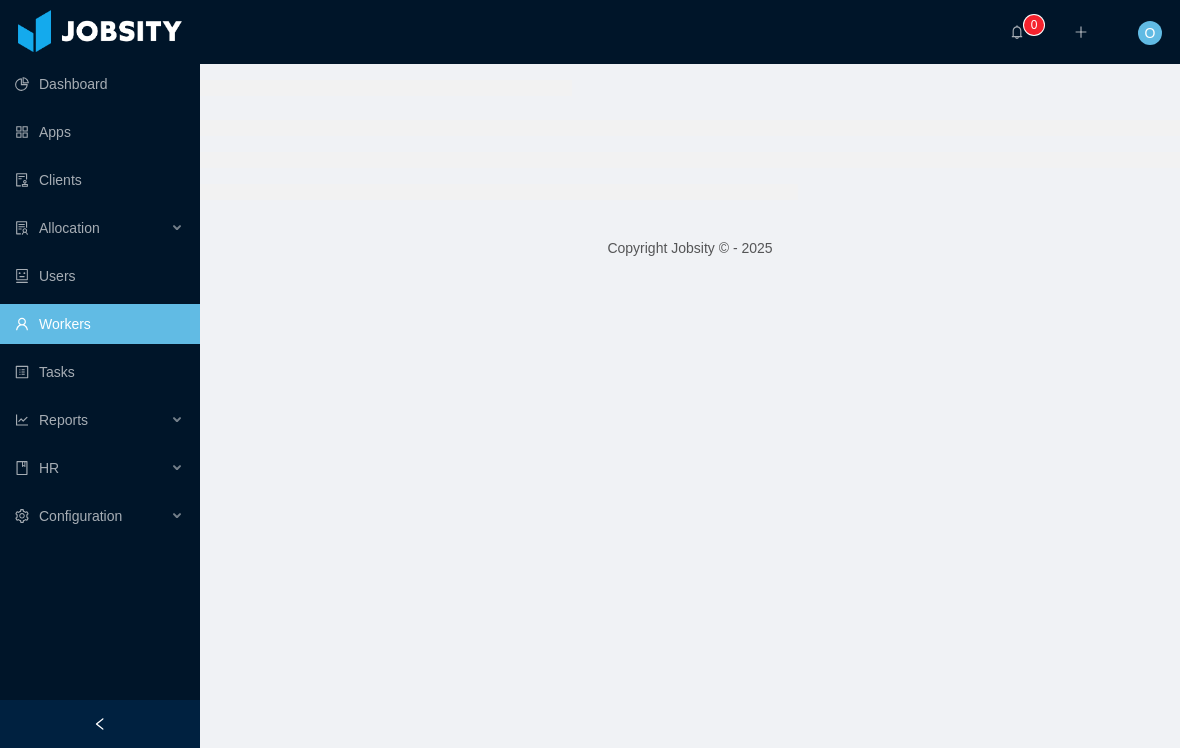 scroll, scrollTop: 0, scrollLeft: 0, axis: both 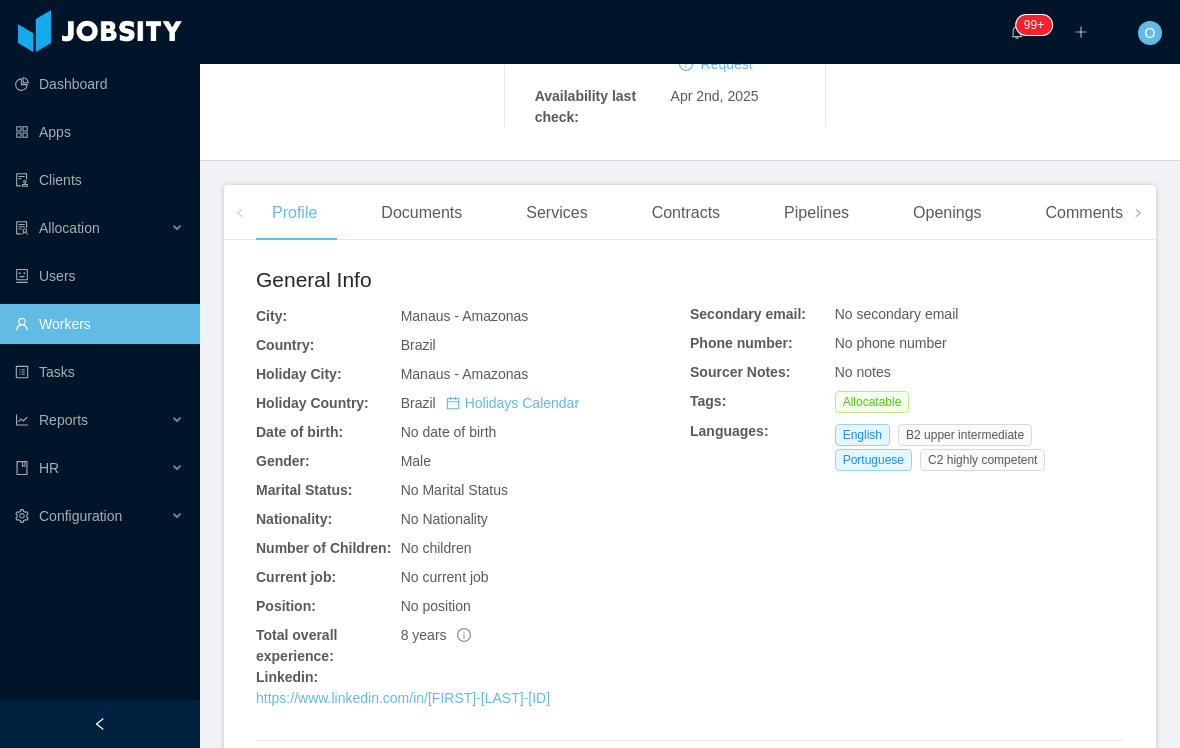 click at bounding box center (1138, 213) 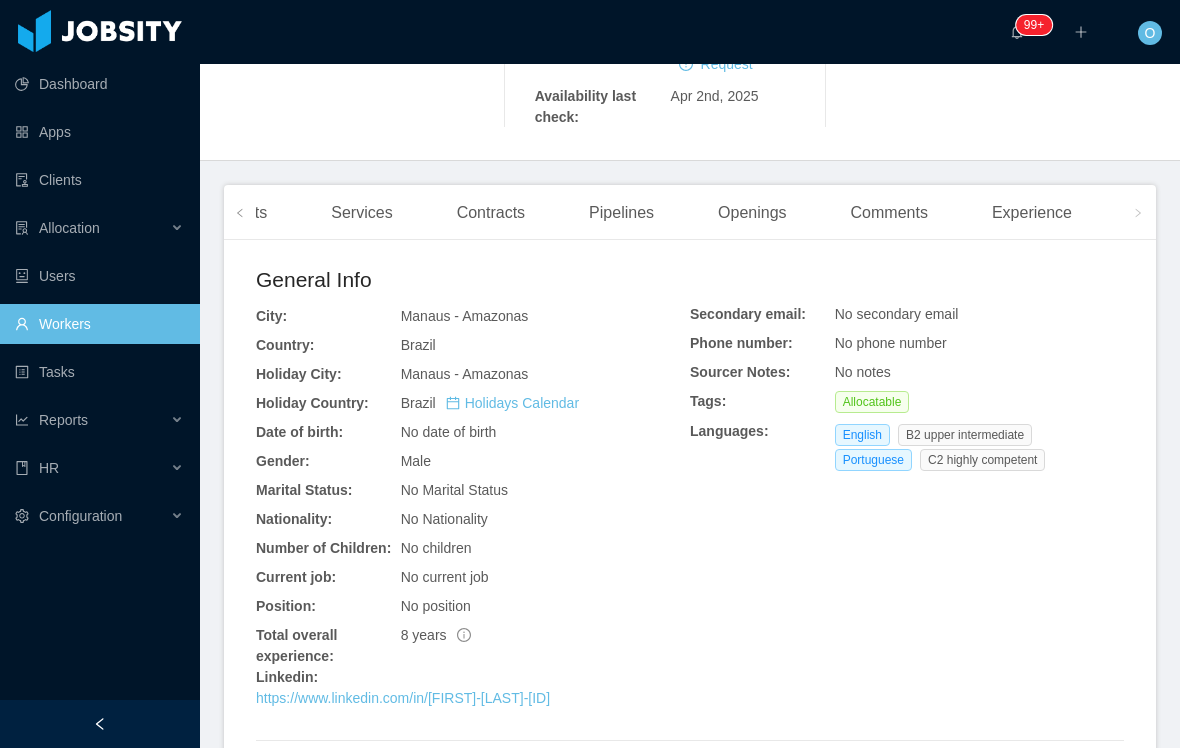 click on "Experience" at bounding box center (1032, 213) 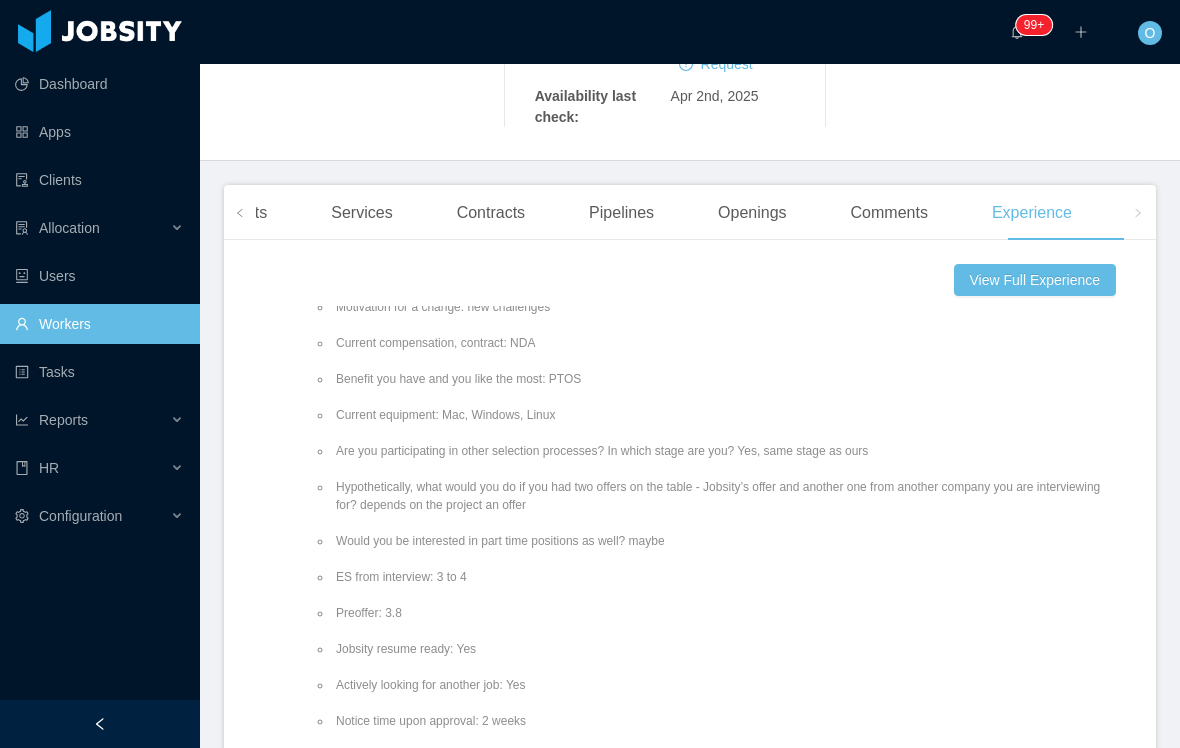 scroll, scrollTop: 364, scrollLeft: 0, axis: vertical 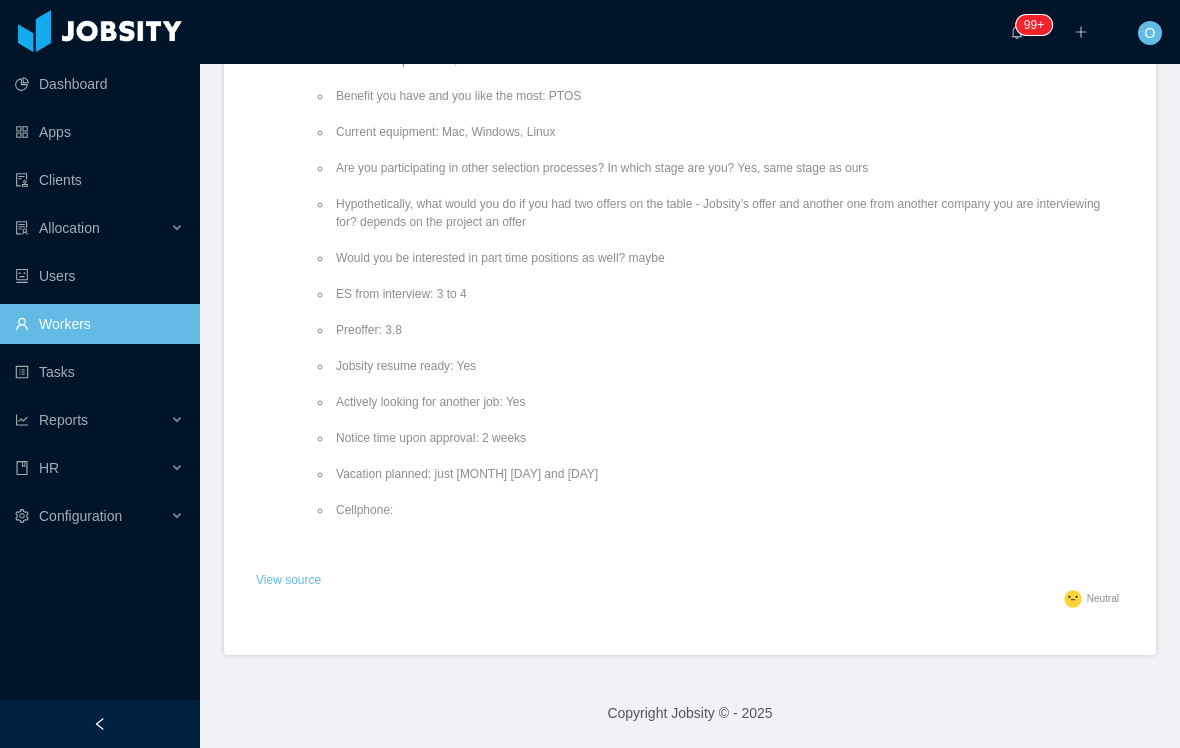 click on "Would you be interested in part time positions as well? maybe" at bounding box center (728, 258) 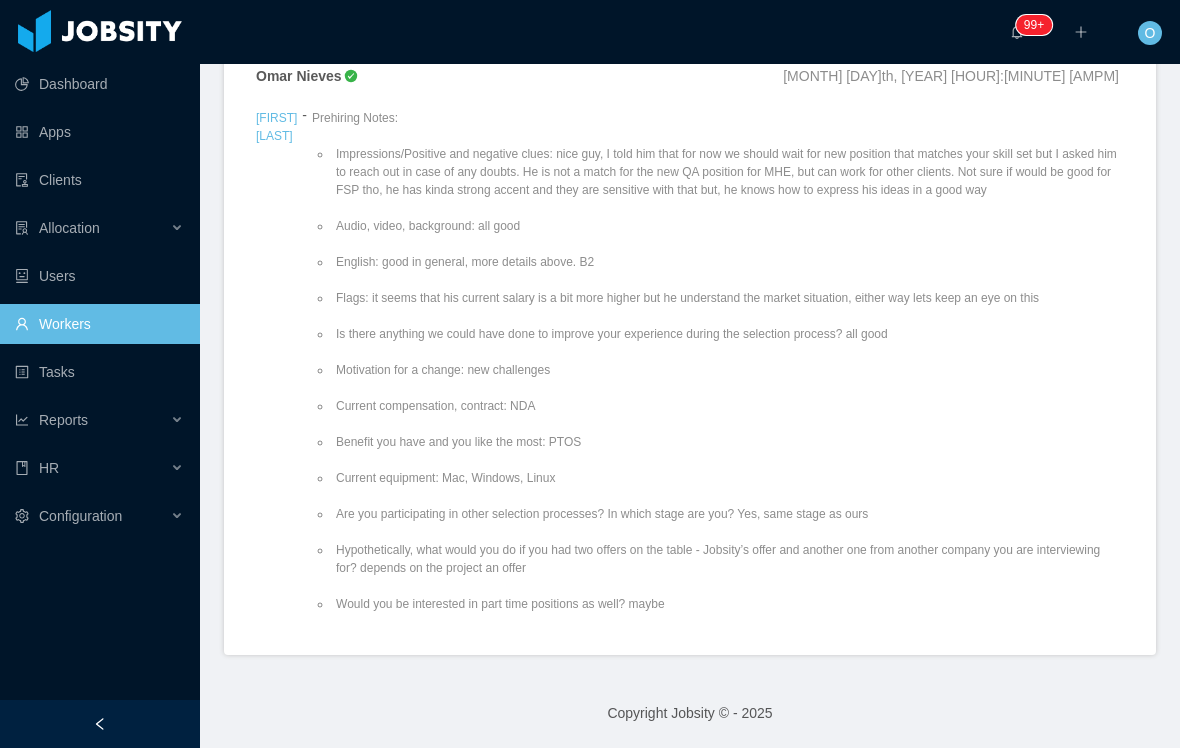 scroll, scrollTop: 0, scrollLeft: 0, axis: both 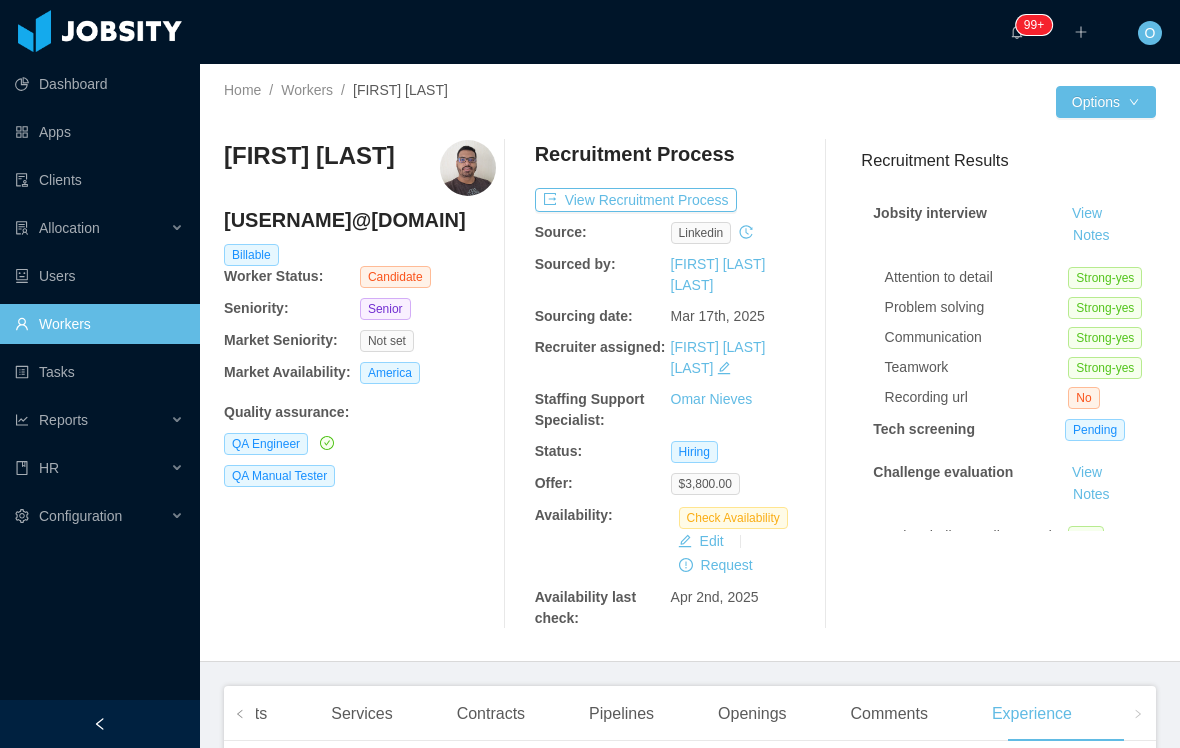 click on "paulovss.85@gmail.com" at bounding box center [360, 225] 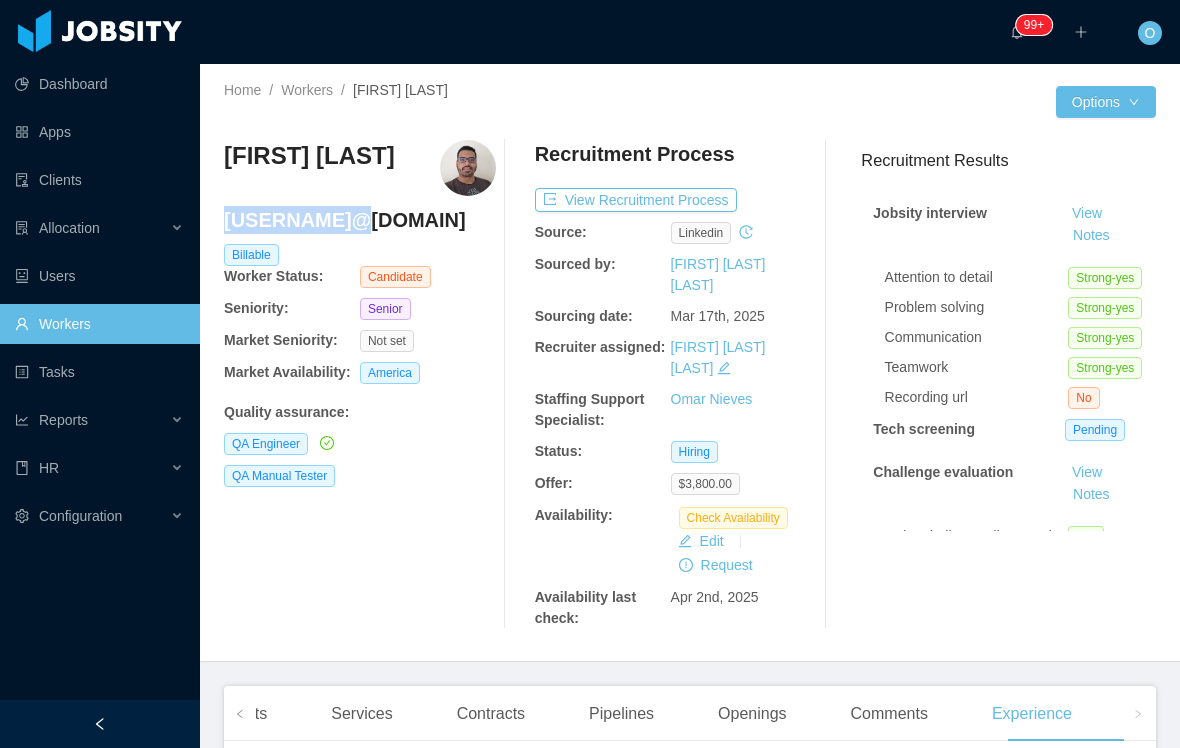 copy on "paulovss.85" 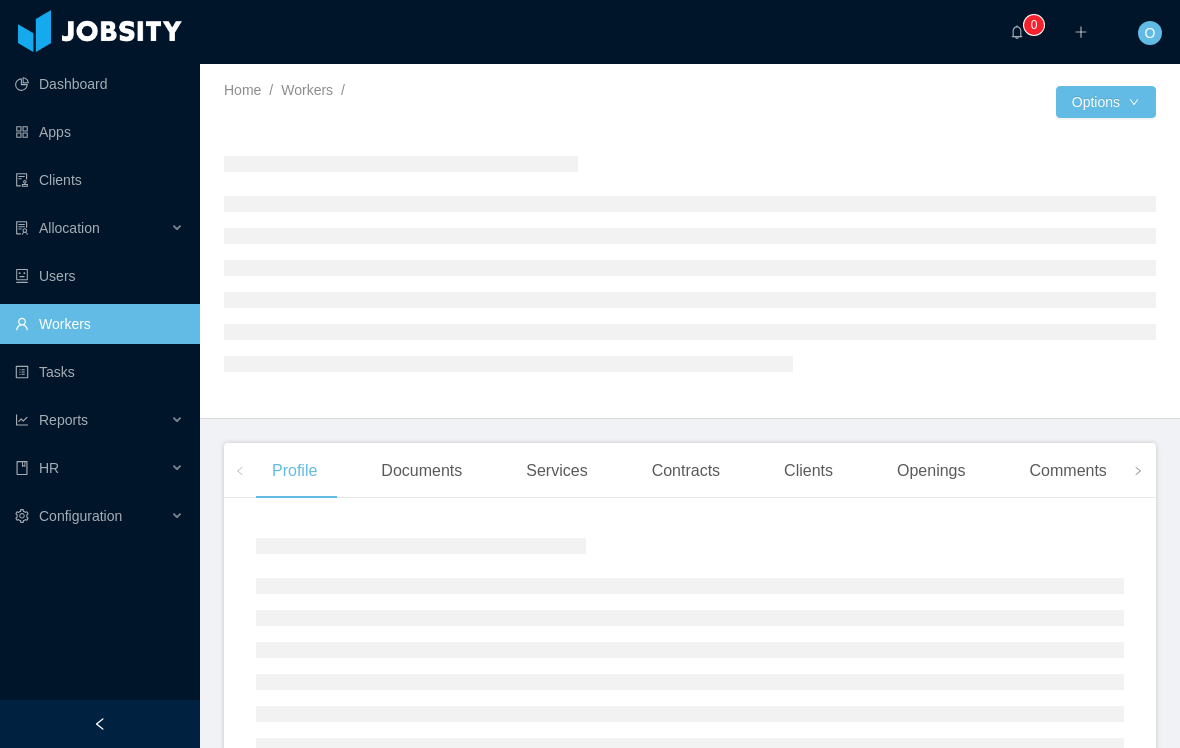 scroll, scrollTop: 0, scrollLeft: 0, axis: both 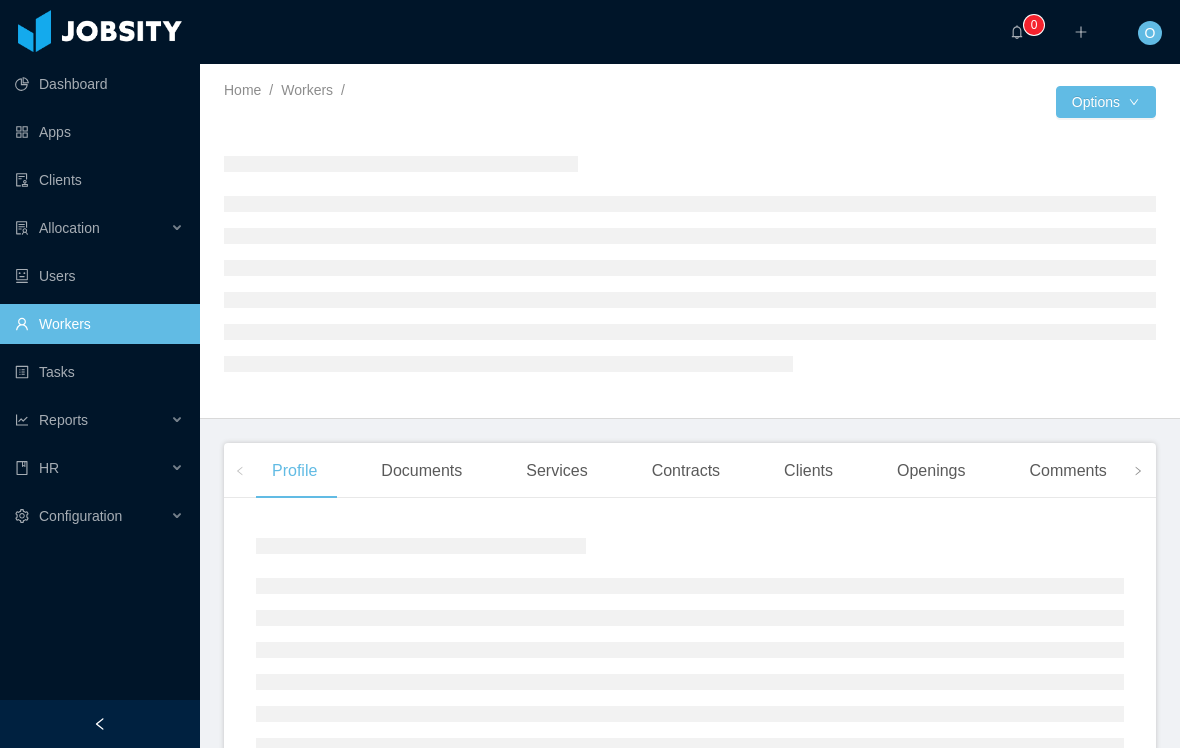 click on "Workers" at bounding box center [307, 90] 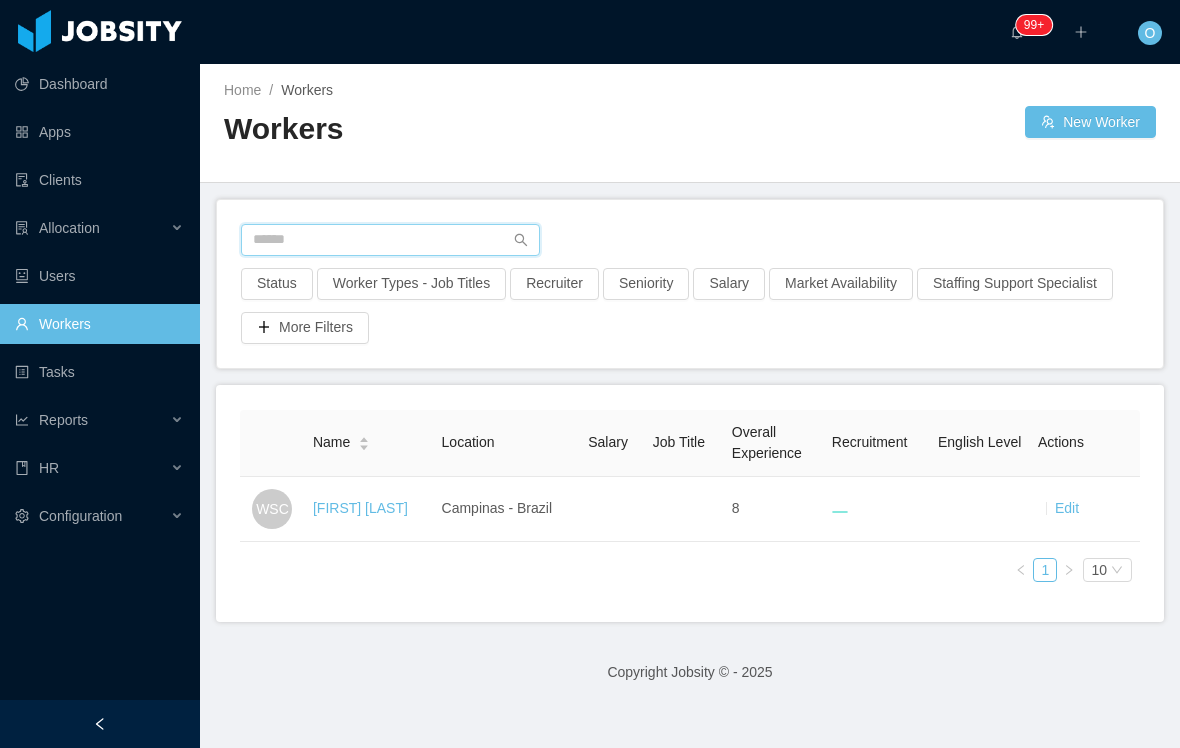 click at bounding box center (390, 240) 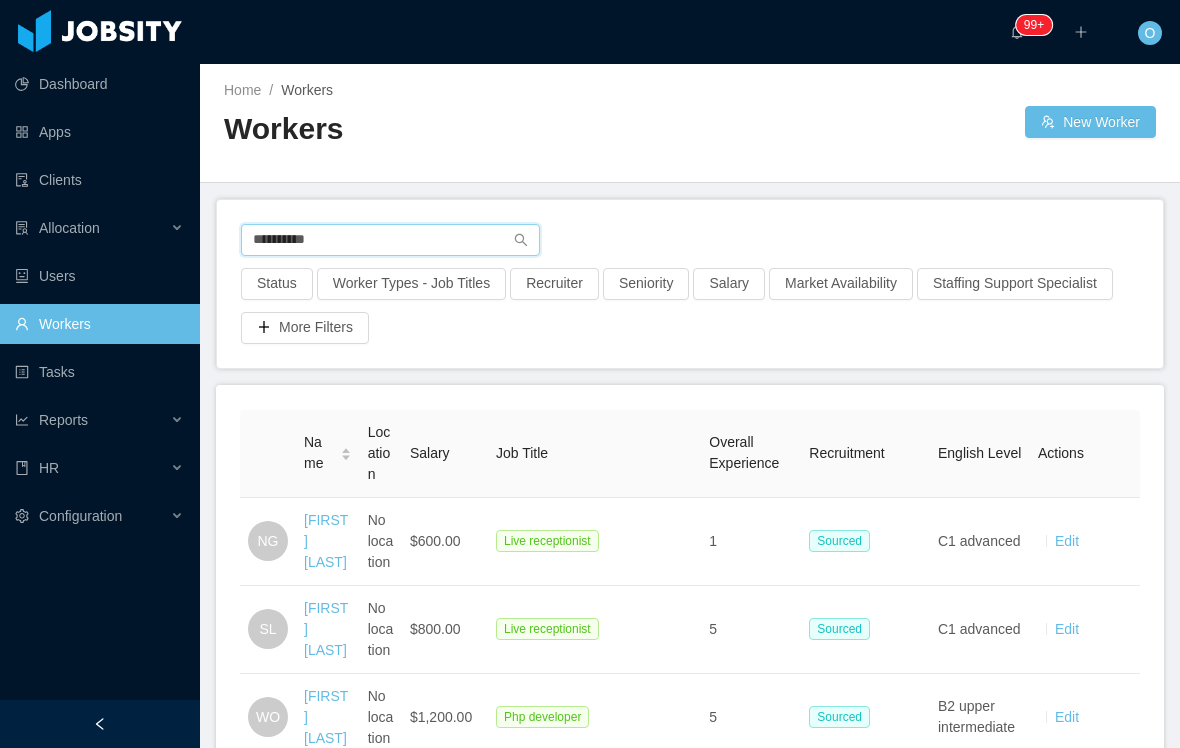 type on "**********" 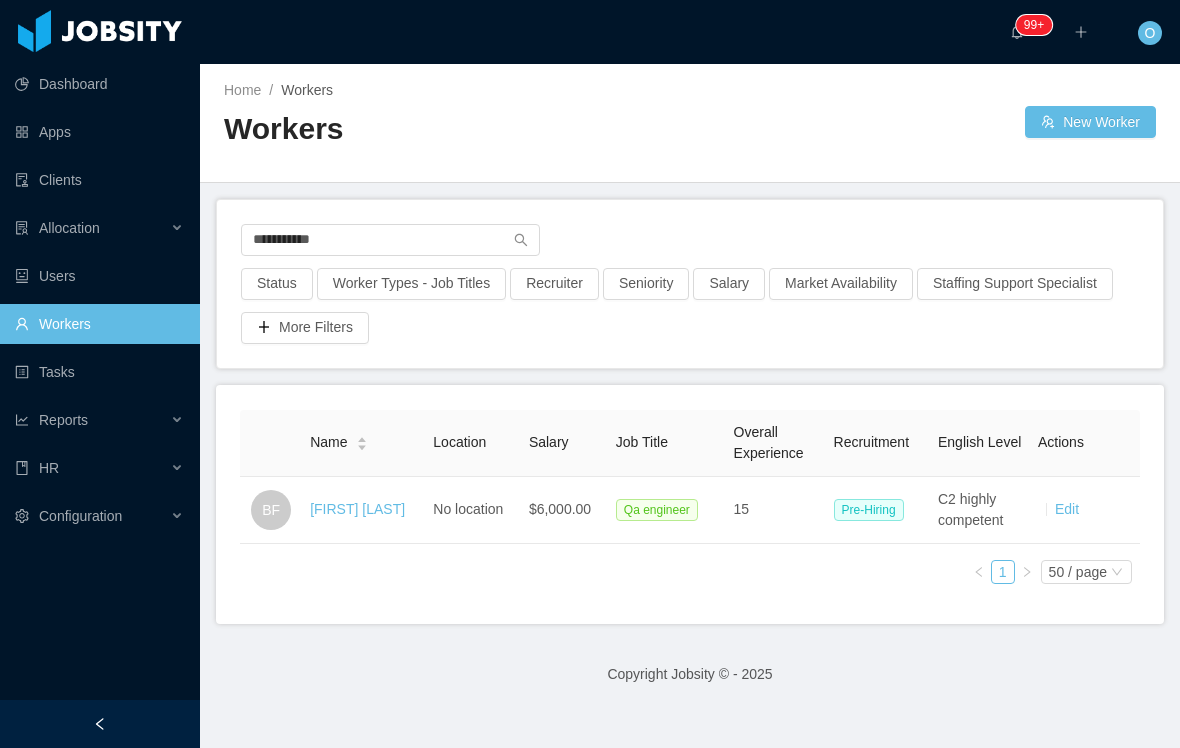 click on "[FIRST] [LAST]" at bounding box center (357, 509) 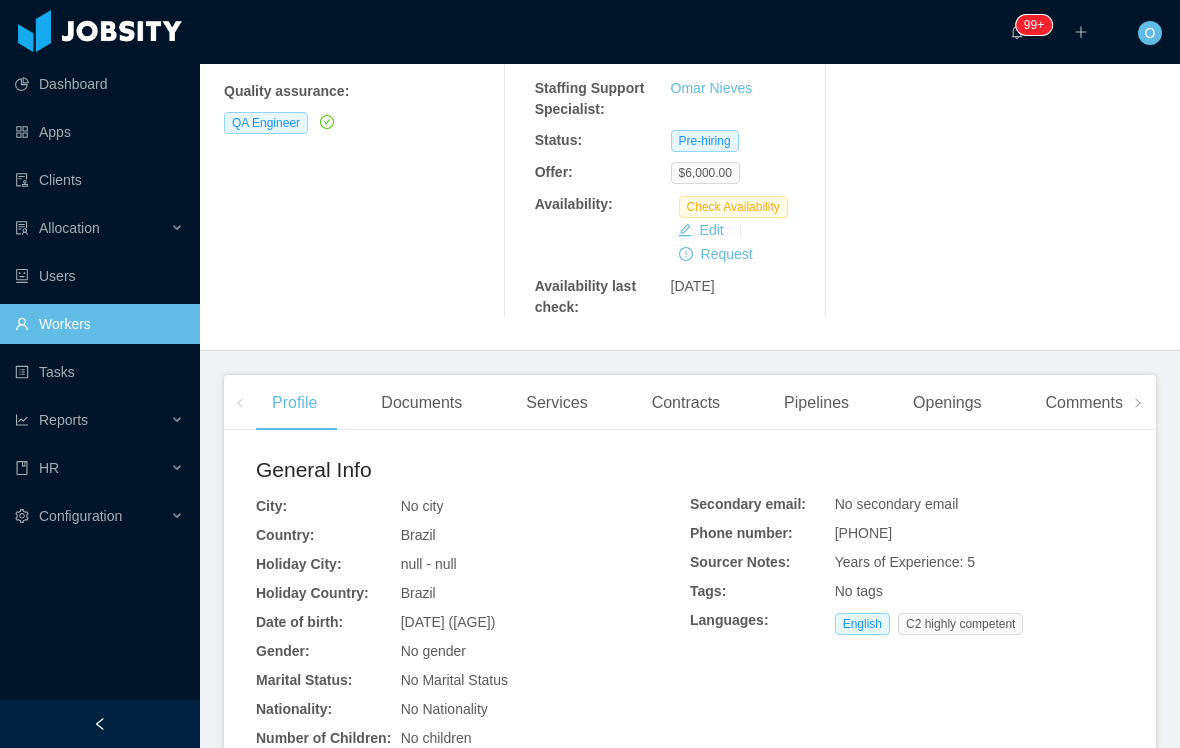 scroll, scrollTop: 299, scrollLeft: 0, axis: vertical 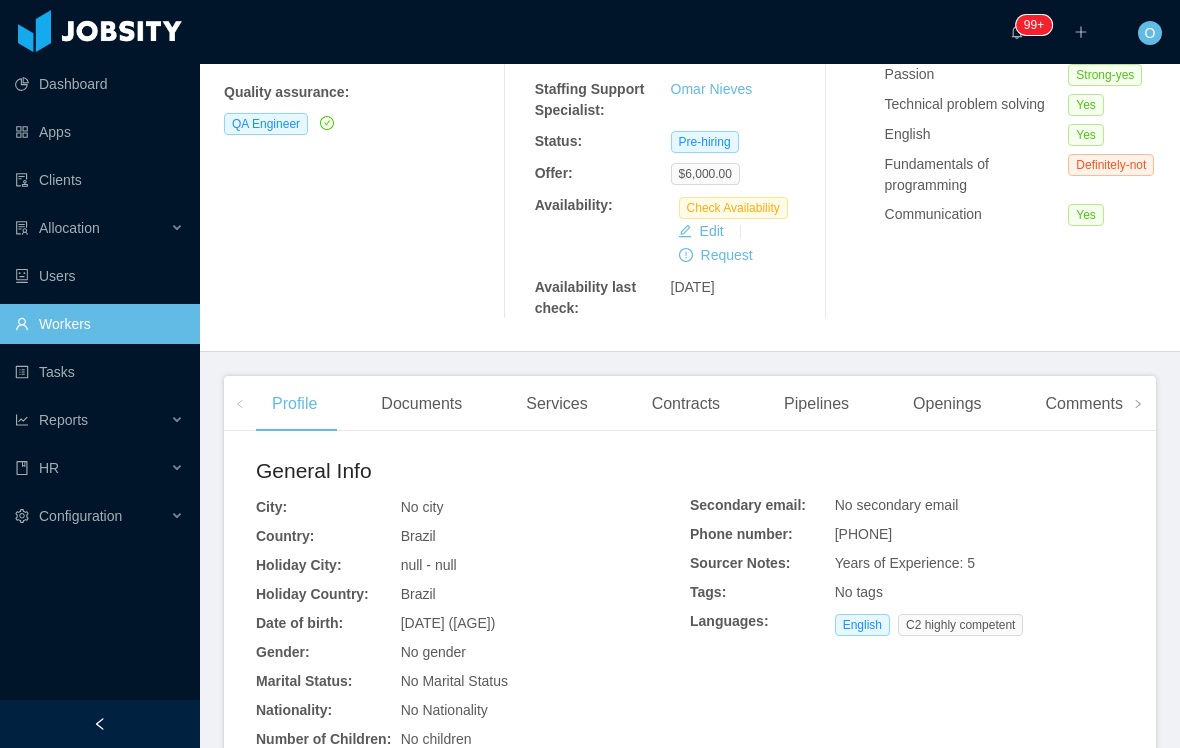 click on "Documents" at bounding box center (421, 404) 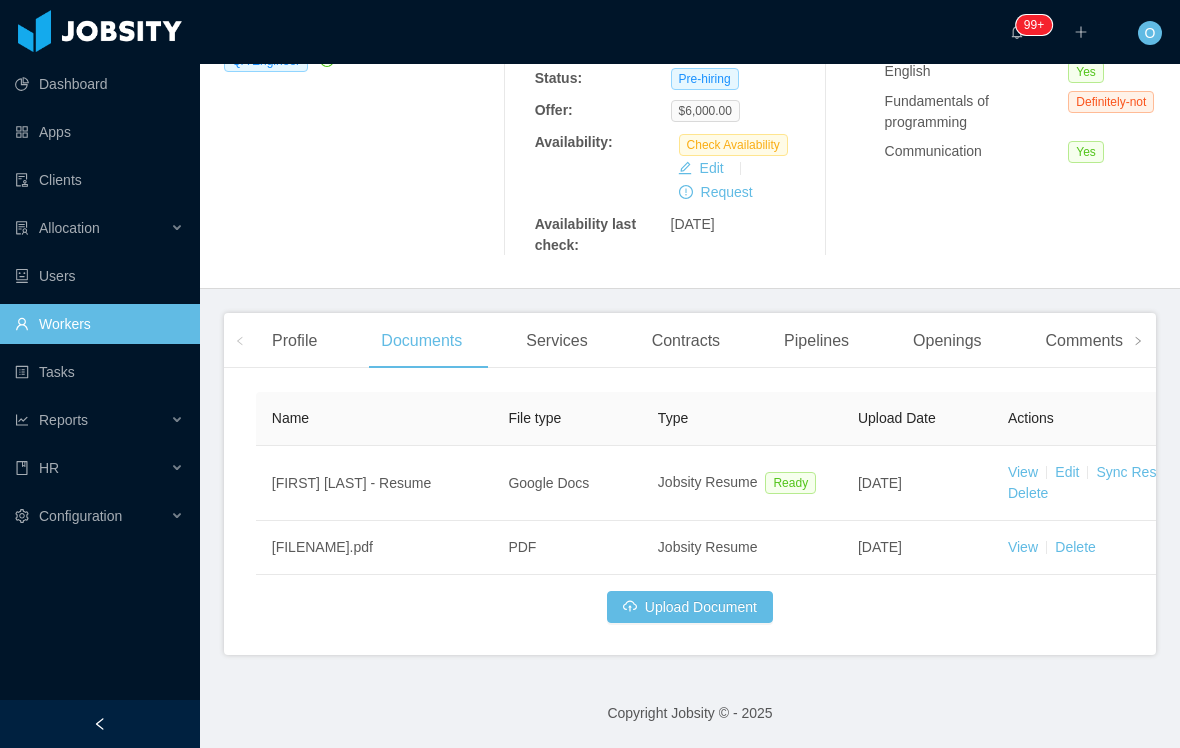 scroll, scrollTop: 426, scrollLeft: 0, axis: vertical 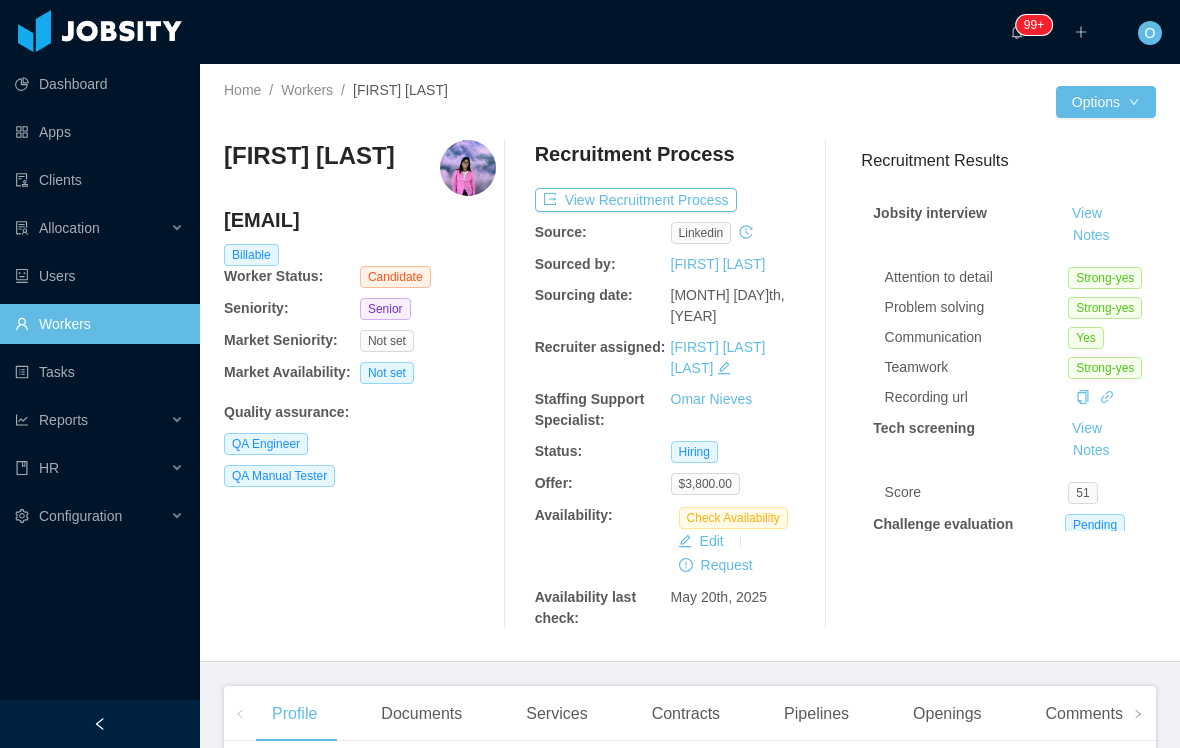 click on "Workers" at bounding box center (307, 90) 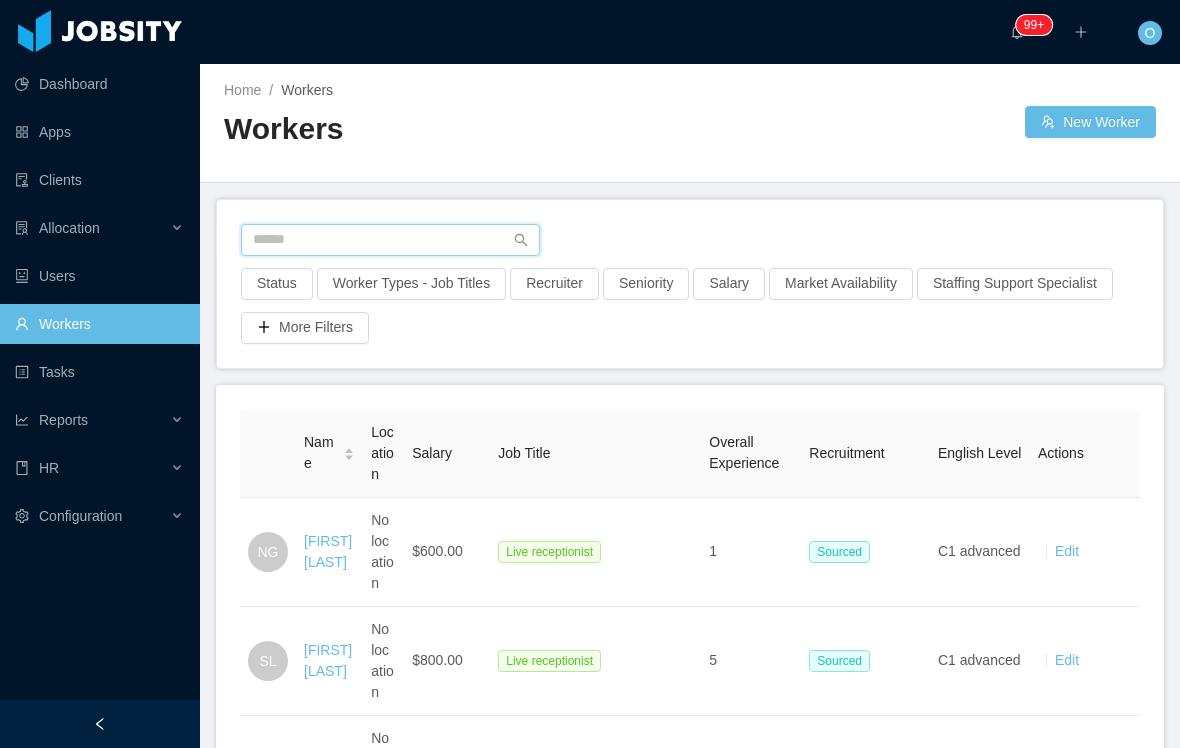 click at bounding box center (390, 240) 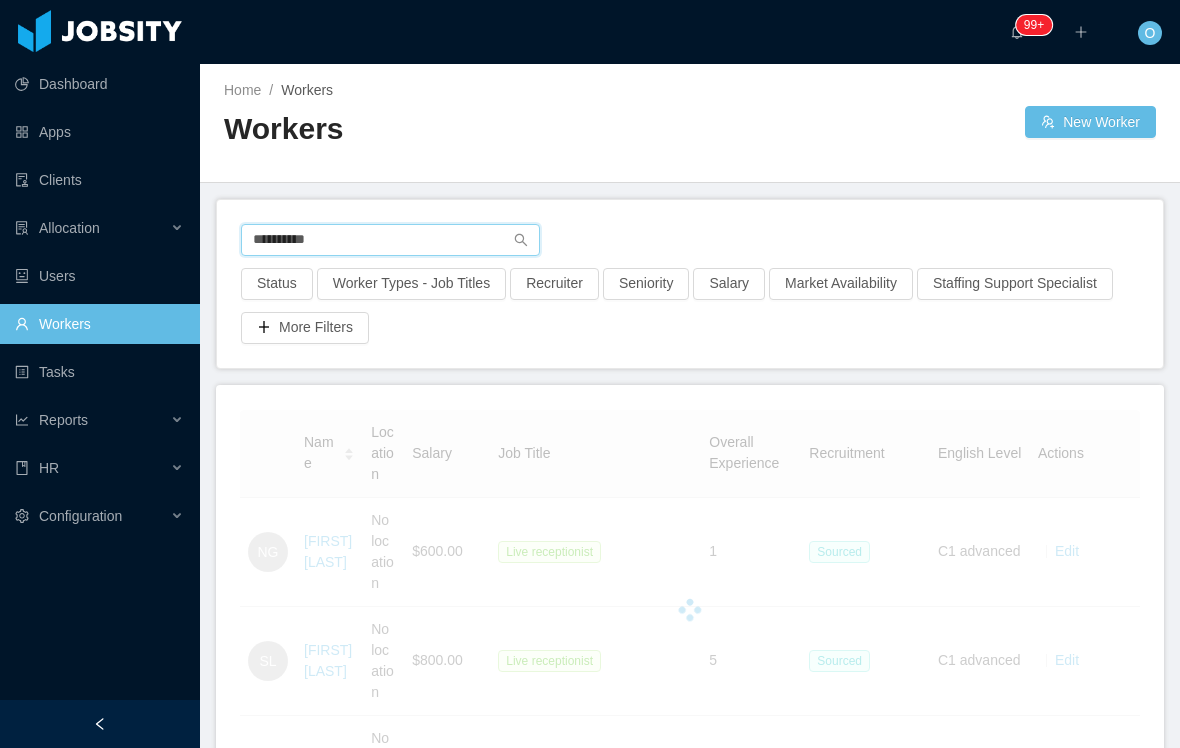 type on "**********" 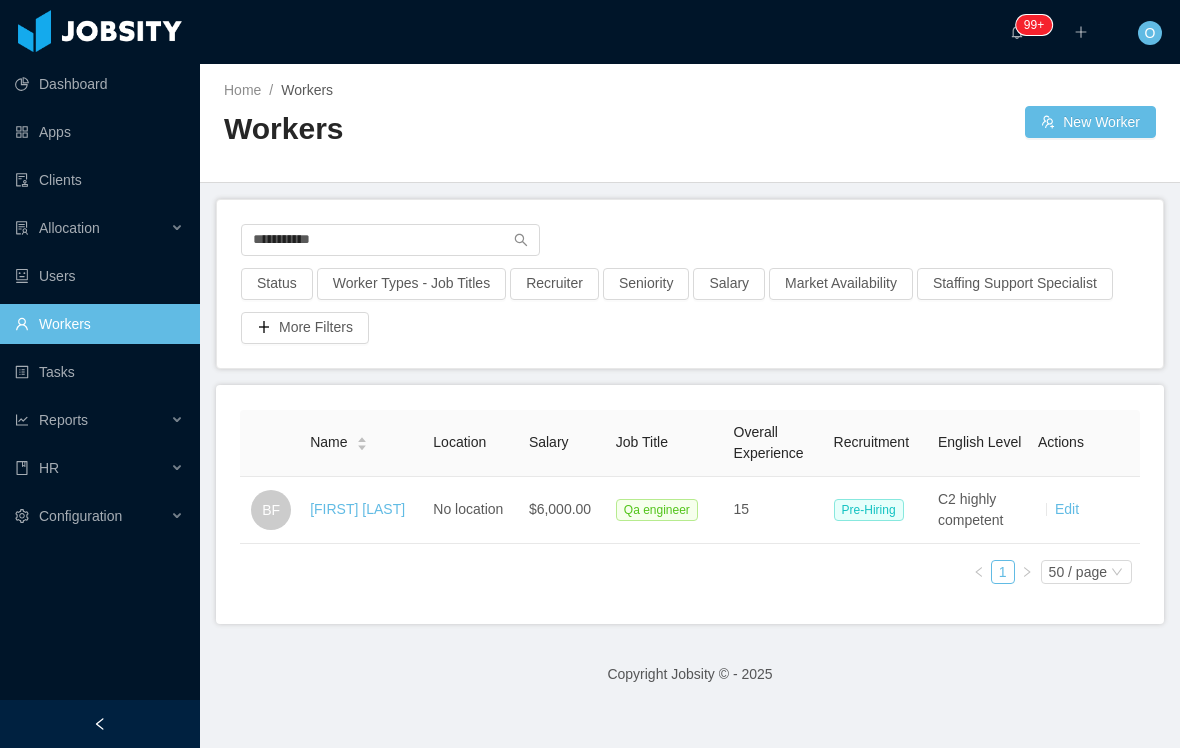 click on "[FIRST] [LAST]" at bounding box center [357, 509] 